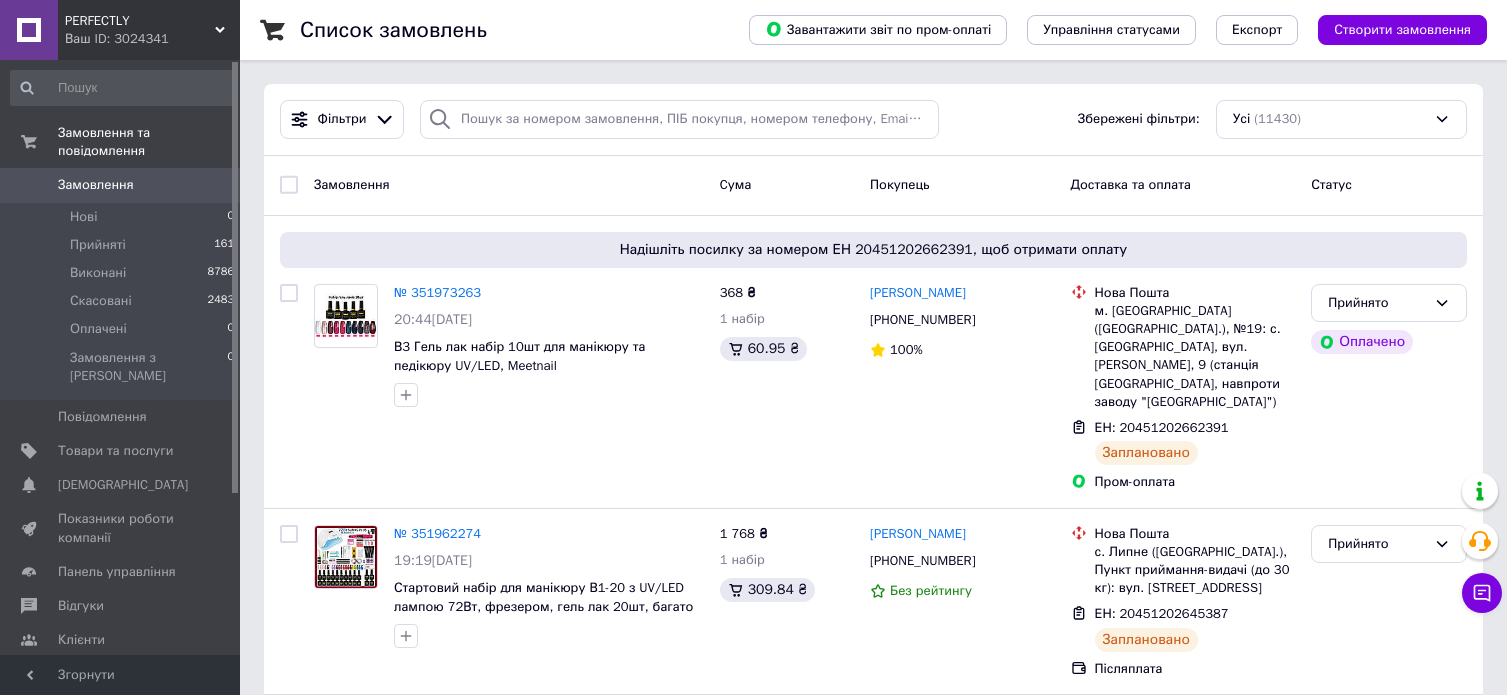scroll, scrollTop: 0, scrollLeft: 0, axis: both 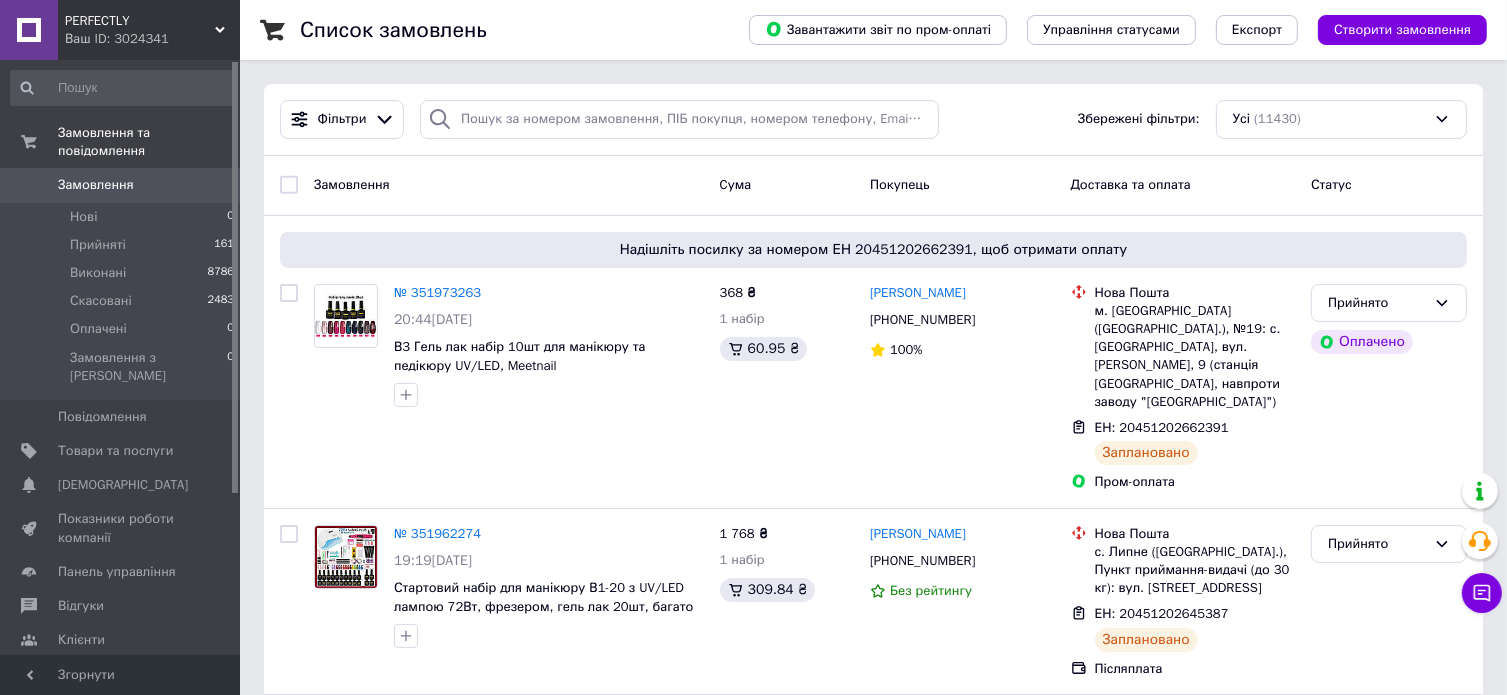 click on "Замовлення" at bounding box center (121, 185) 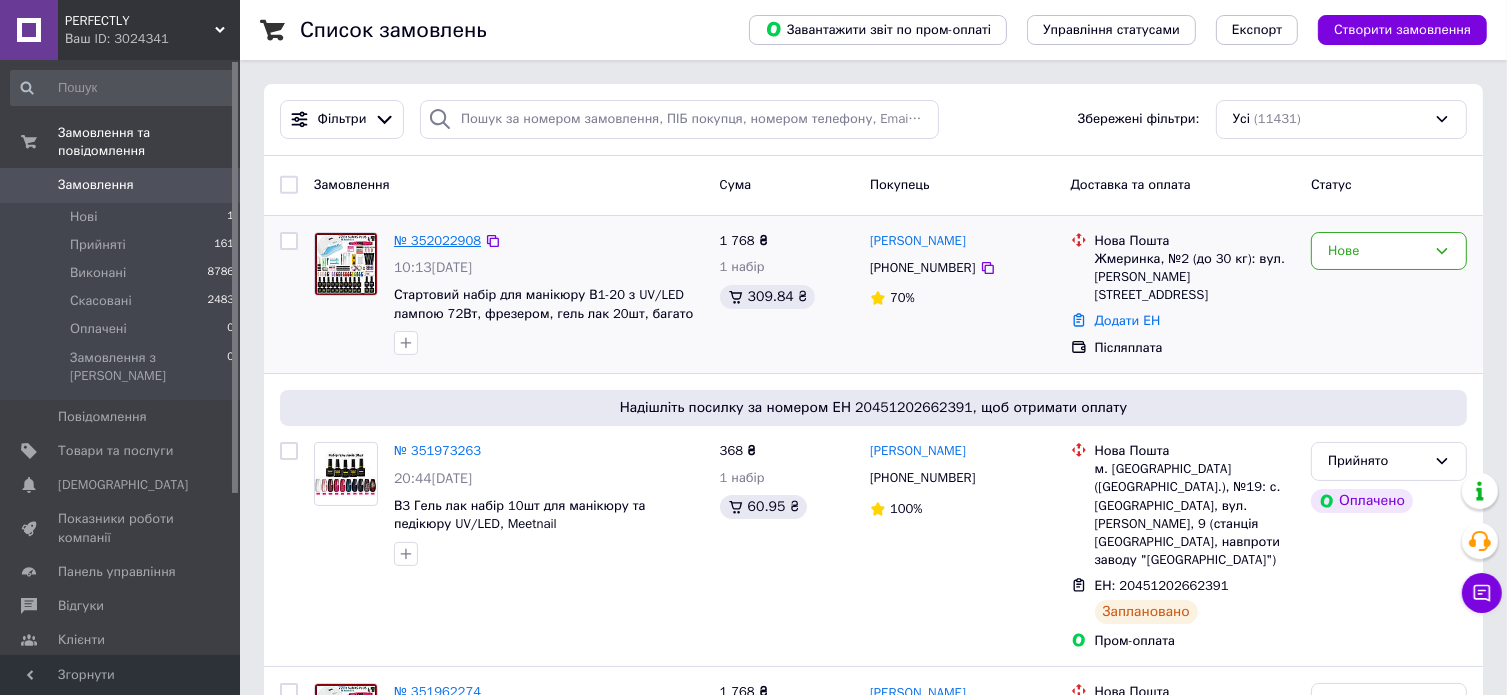 click on "№ 352022908" at bounding box center [437, 240] 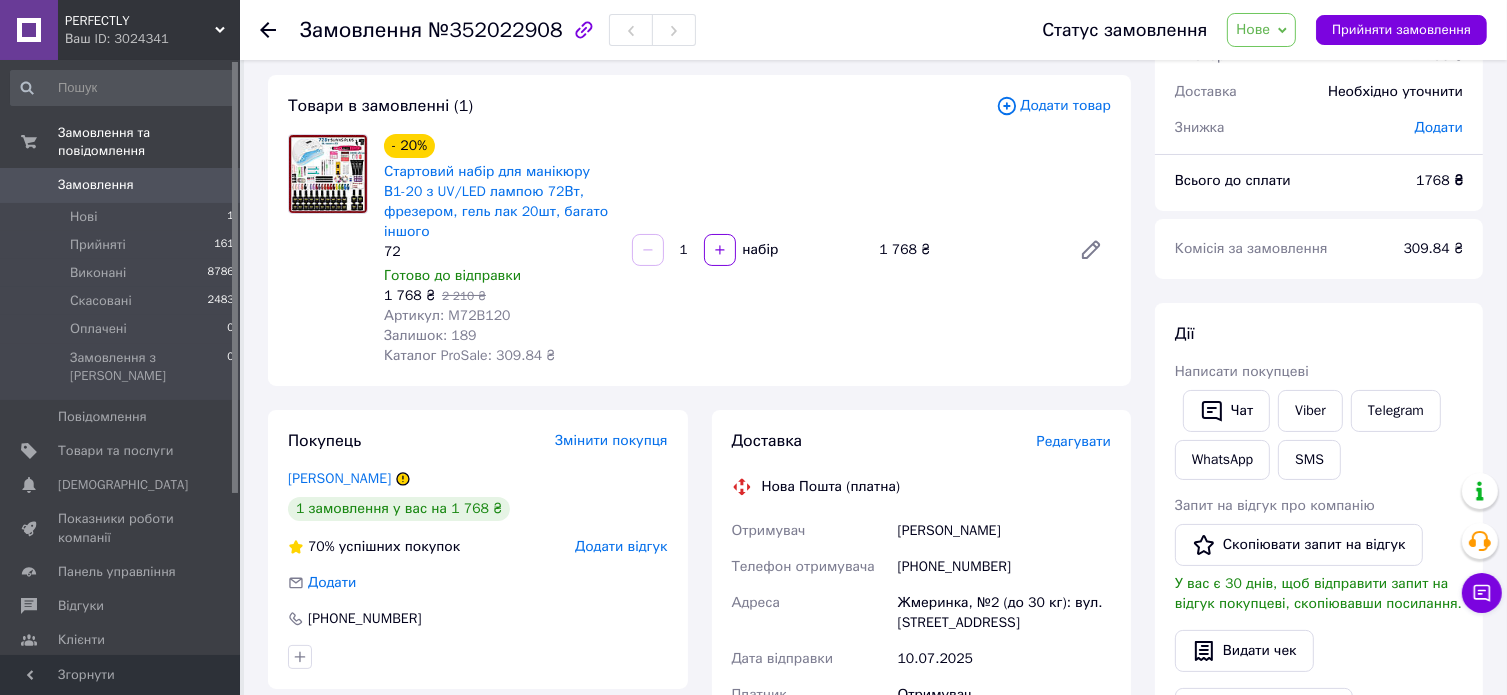 scroll, scrollTop: 300, scrollLeft: 0, axis: vertical 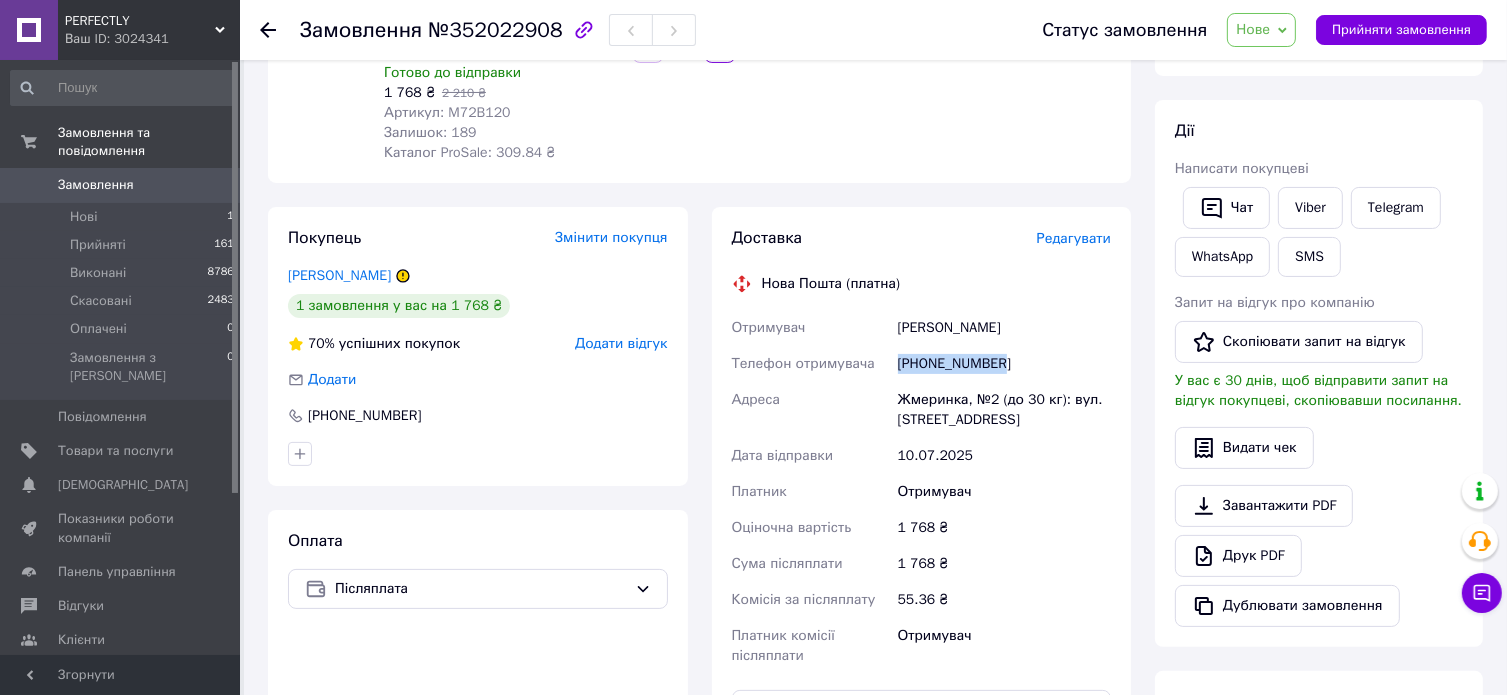 drag, startPoint x: 1042, startPoint y: 368, endPoint x: 896, endPoint y: 371, distance: 146.03082 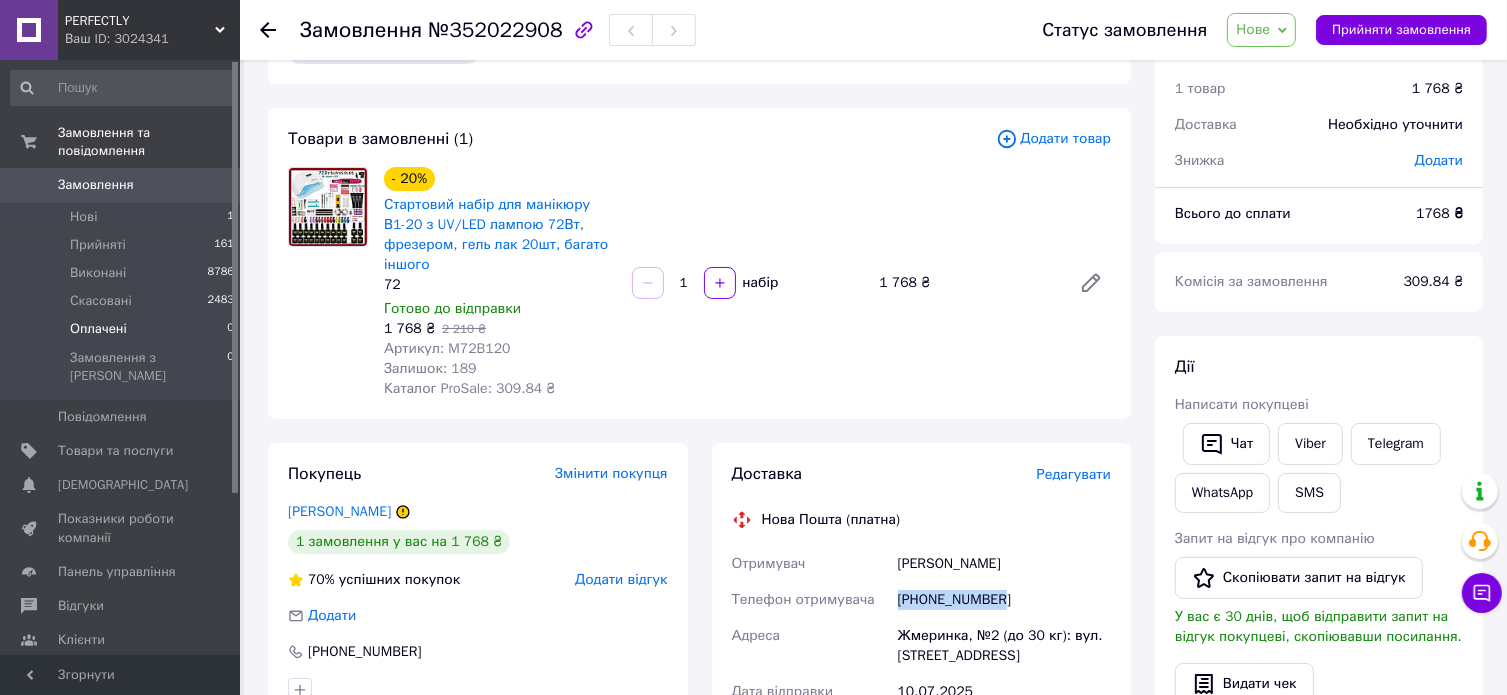 scroll, scrollTop: 0, scrollLeft: 0, axis: both 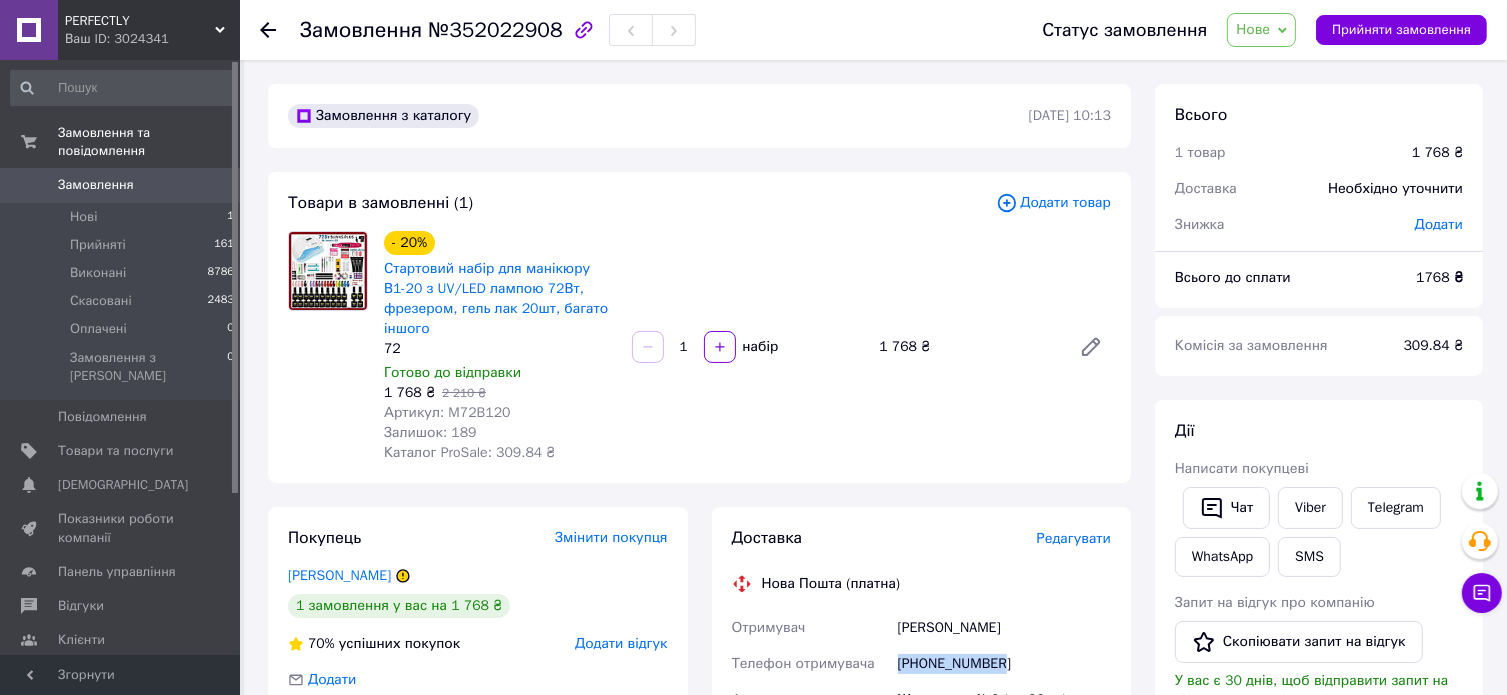 click on "Замовлення" at bounding box center [96, 185] 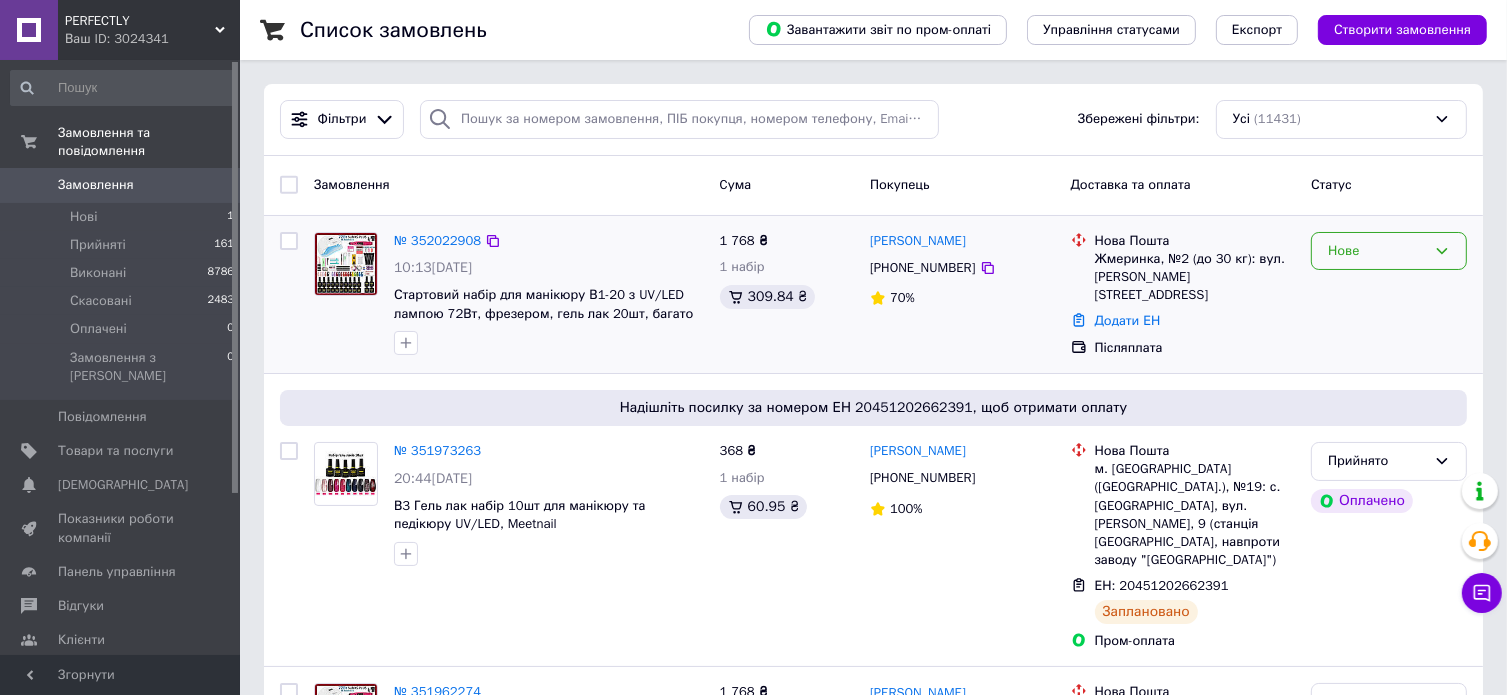 click on "Нове" at bounding box center (1389, 251) 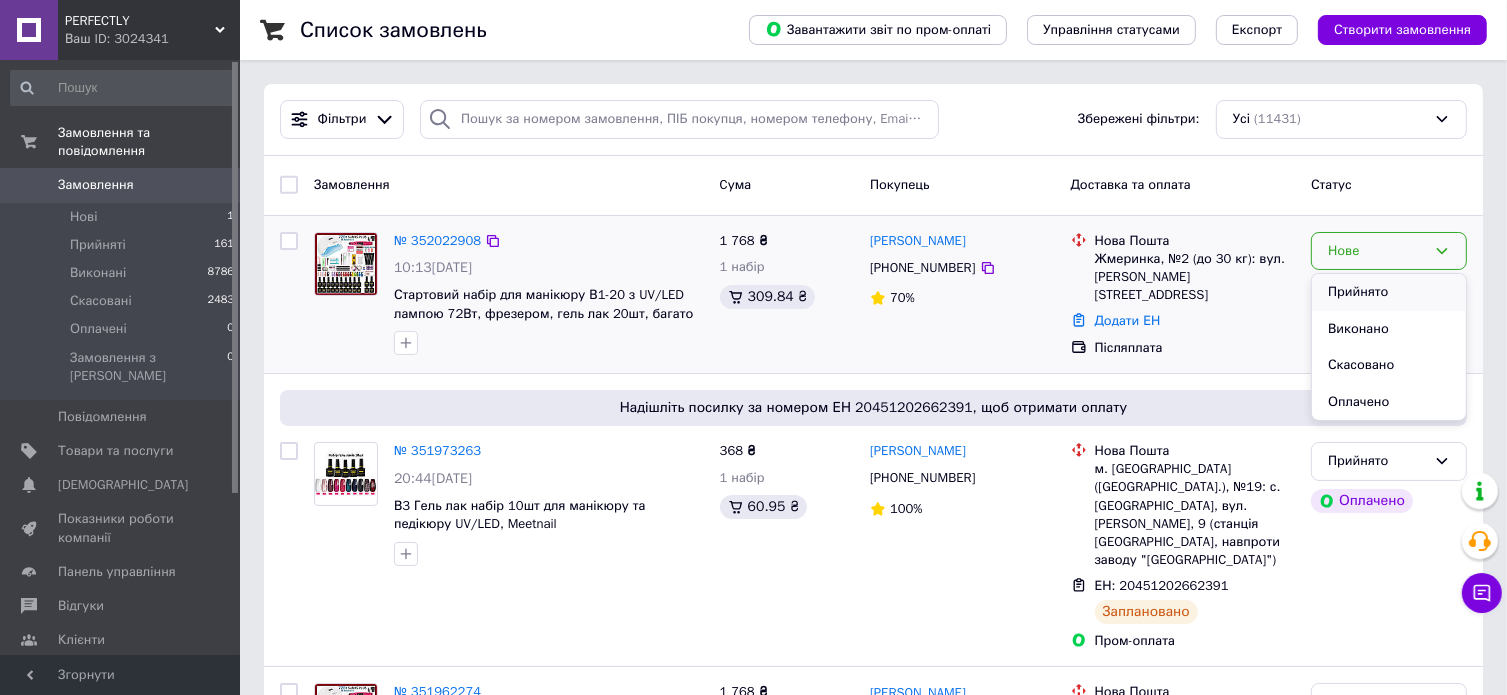 click on "Прийнято" at bounding box center (1389, 292) 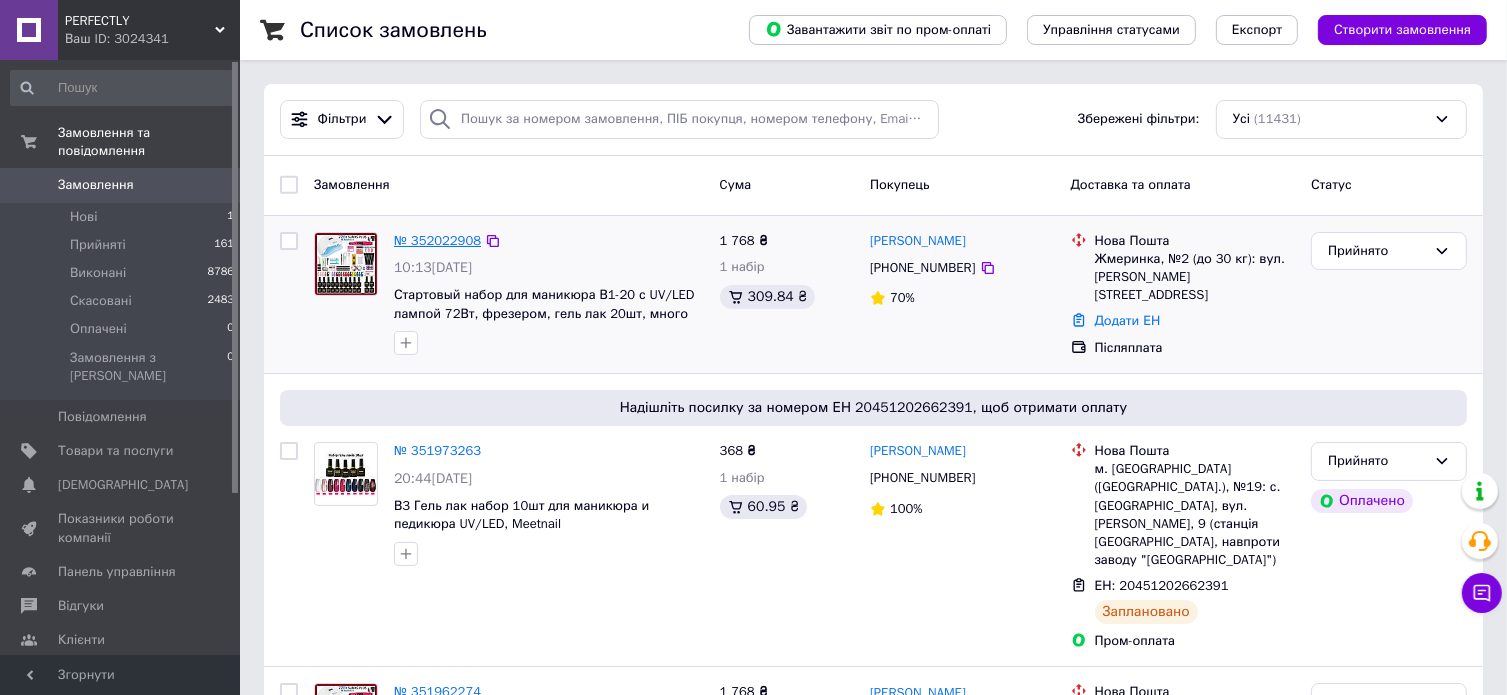 click on "№ 352022908" at bounding box center (437, 240) 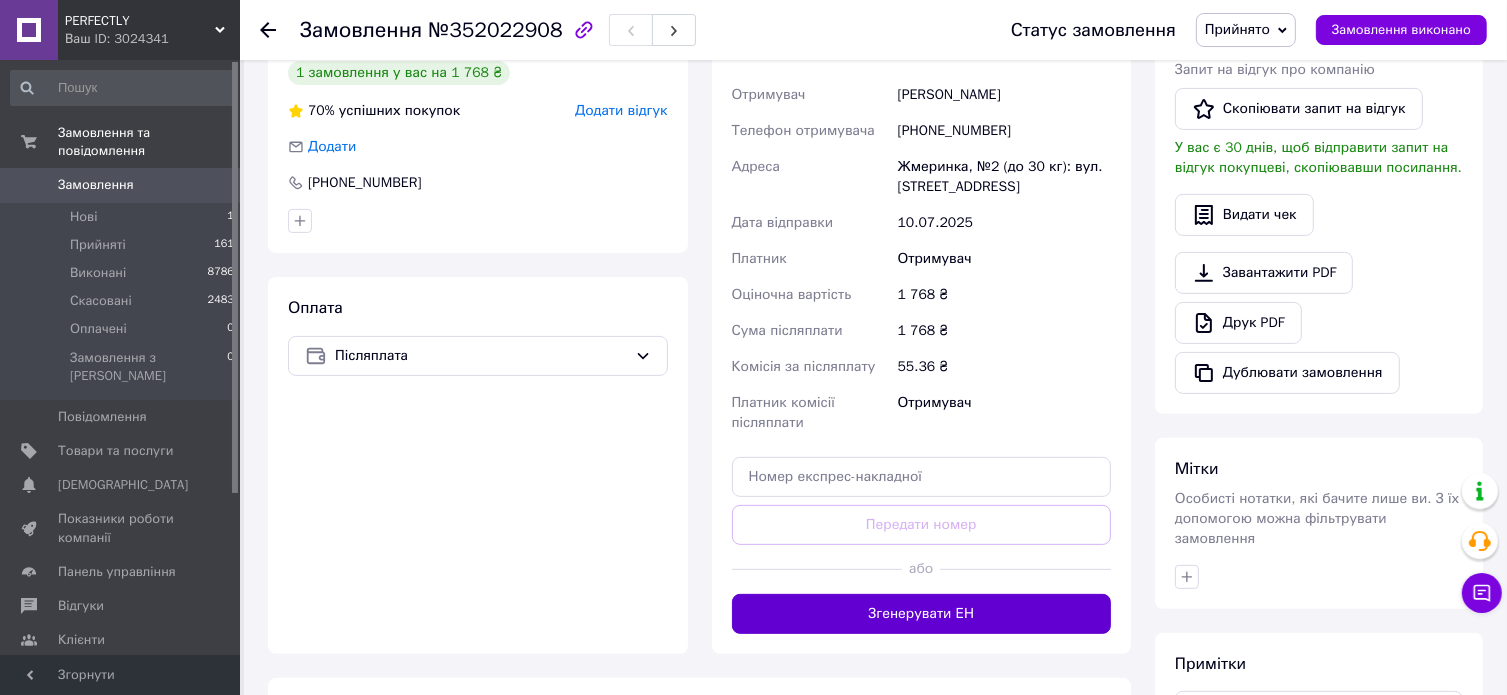 scroll, scrollTop: 700, scrollLeft: 0, axis: vertical 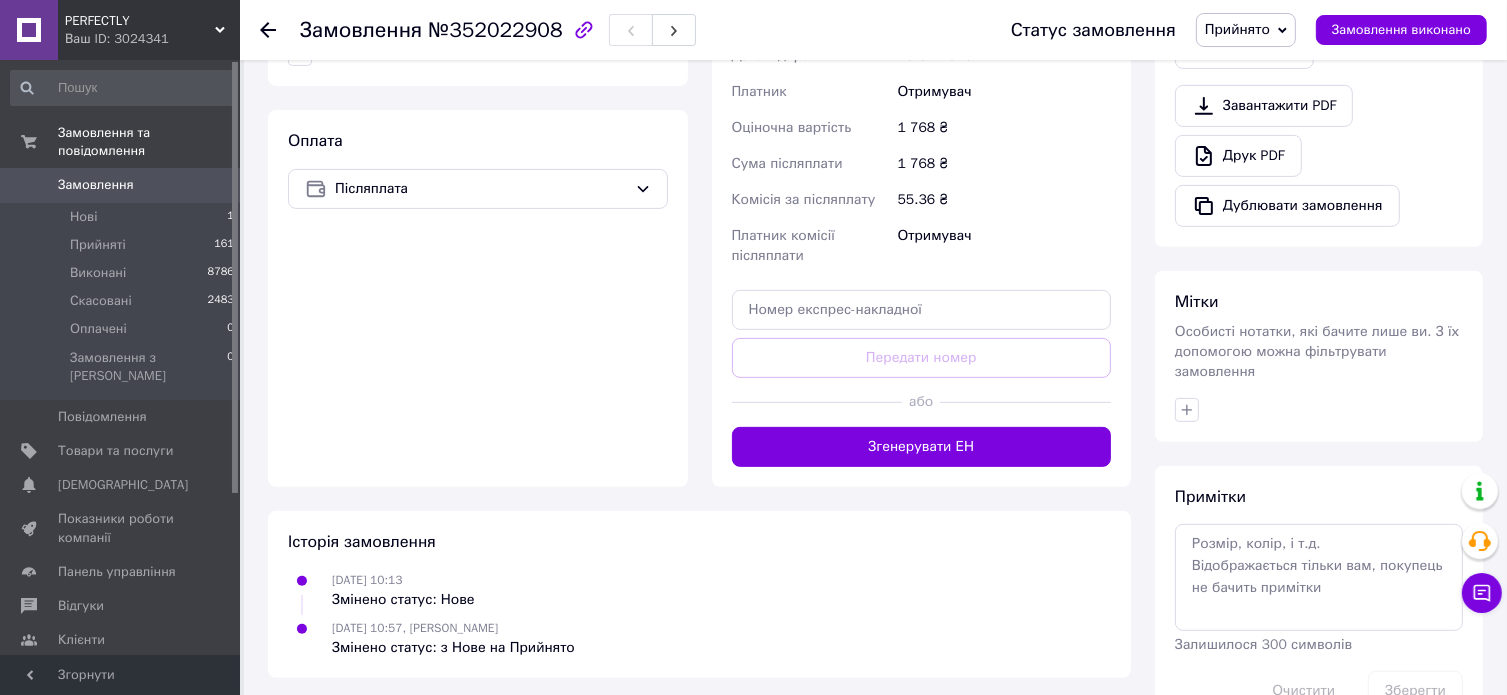 click on "Згенерувати ЕН" at bounding box center (922, 447) 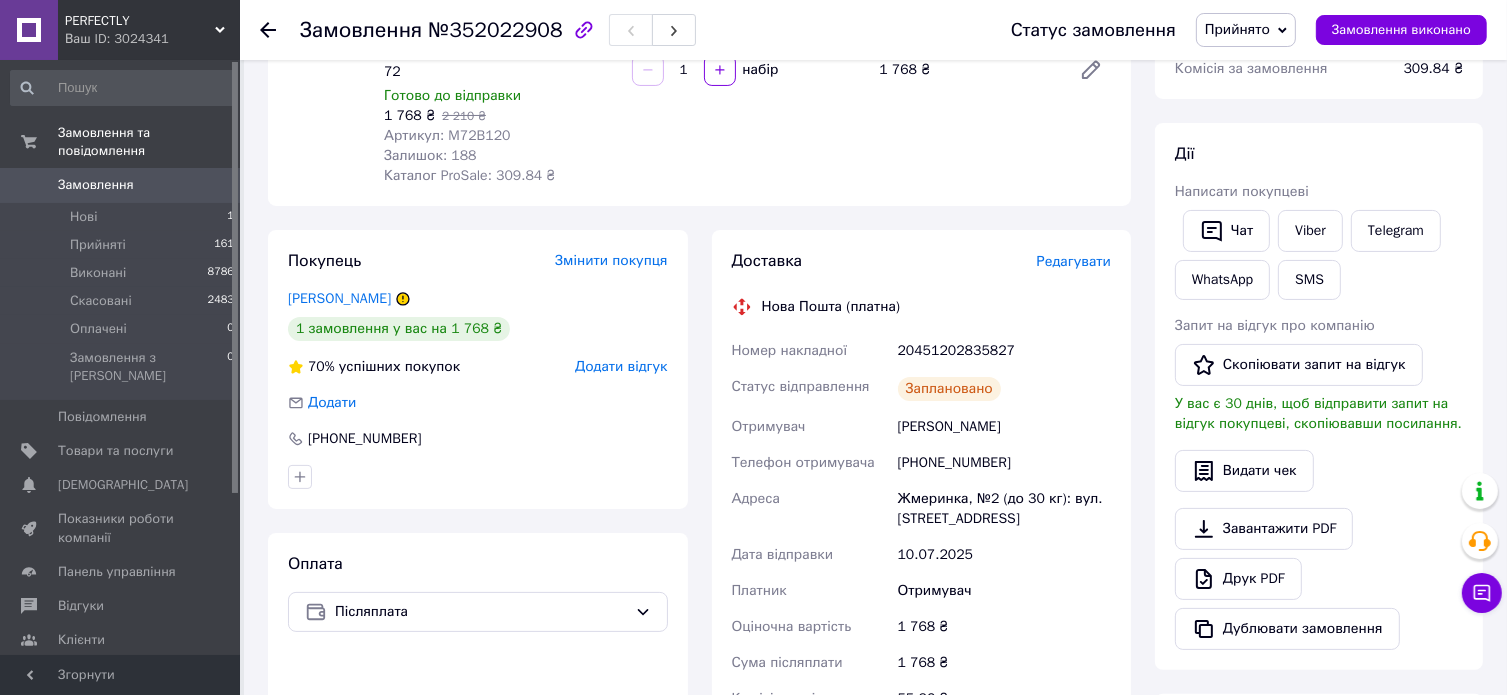 scroll, scrollTop: 200, scrollLeft: 0, axis: vertical 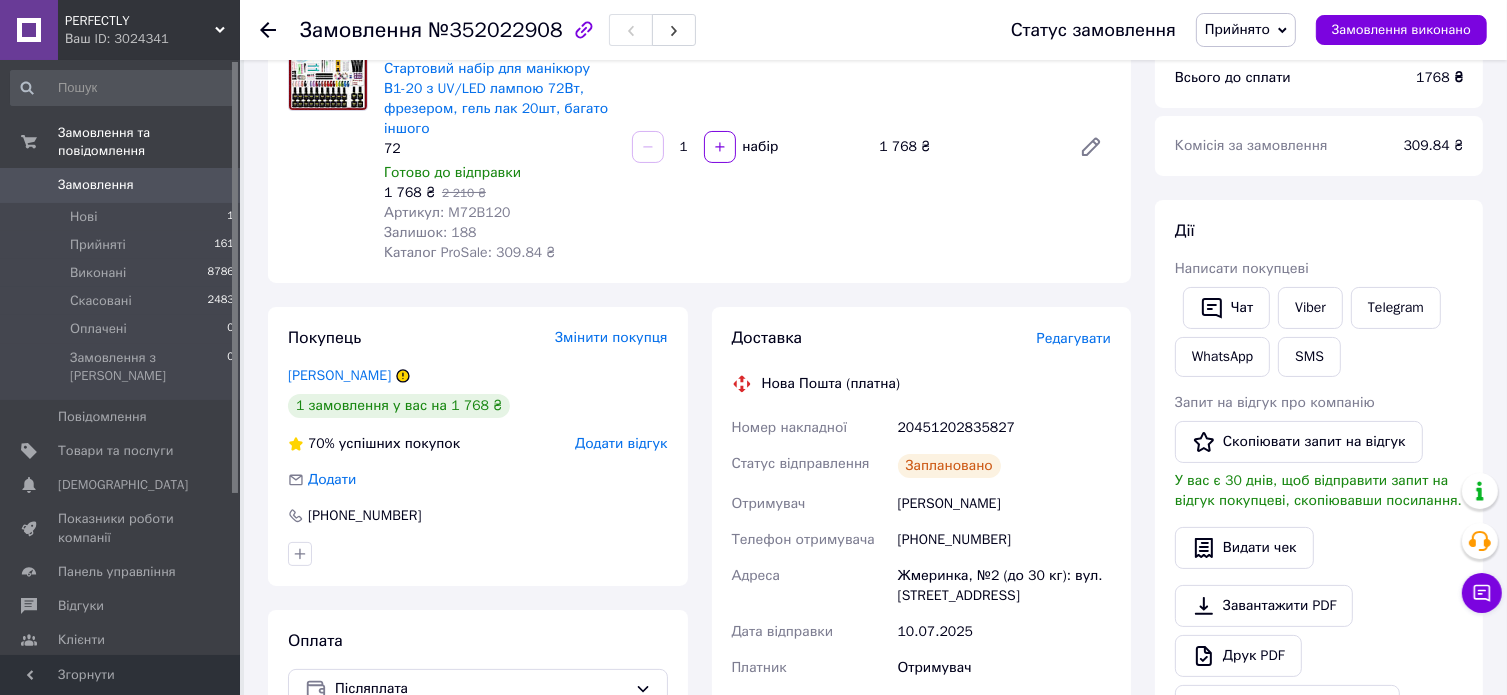 click on "Замовлення" at bounding box center [96, 185] 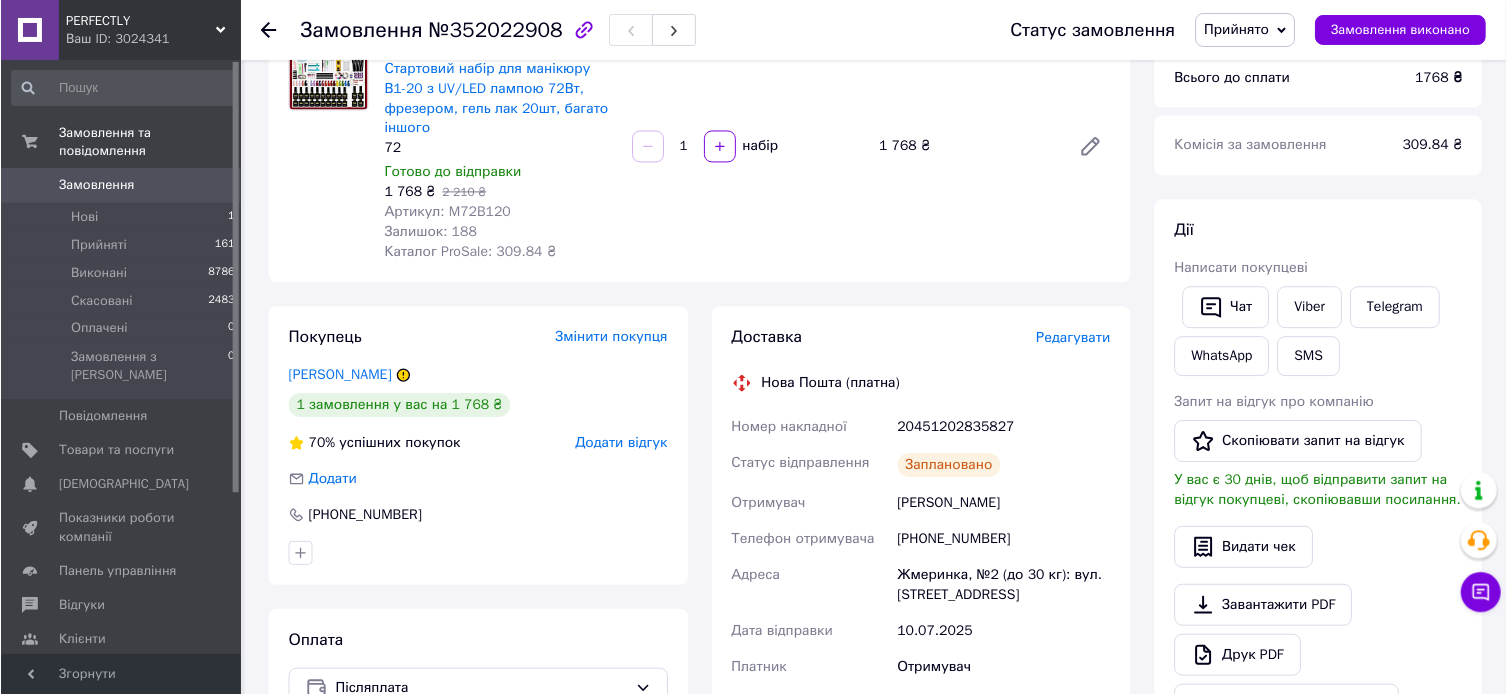 scroll, scrollTop: 0, scrollLeft: 0, axis: both 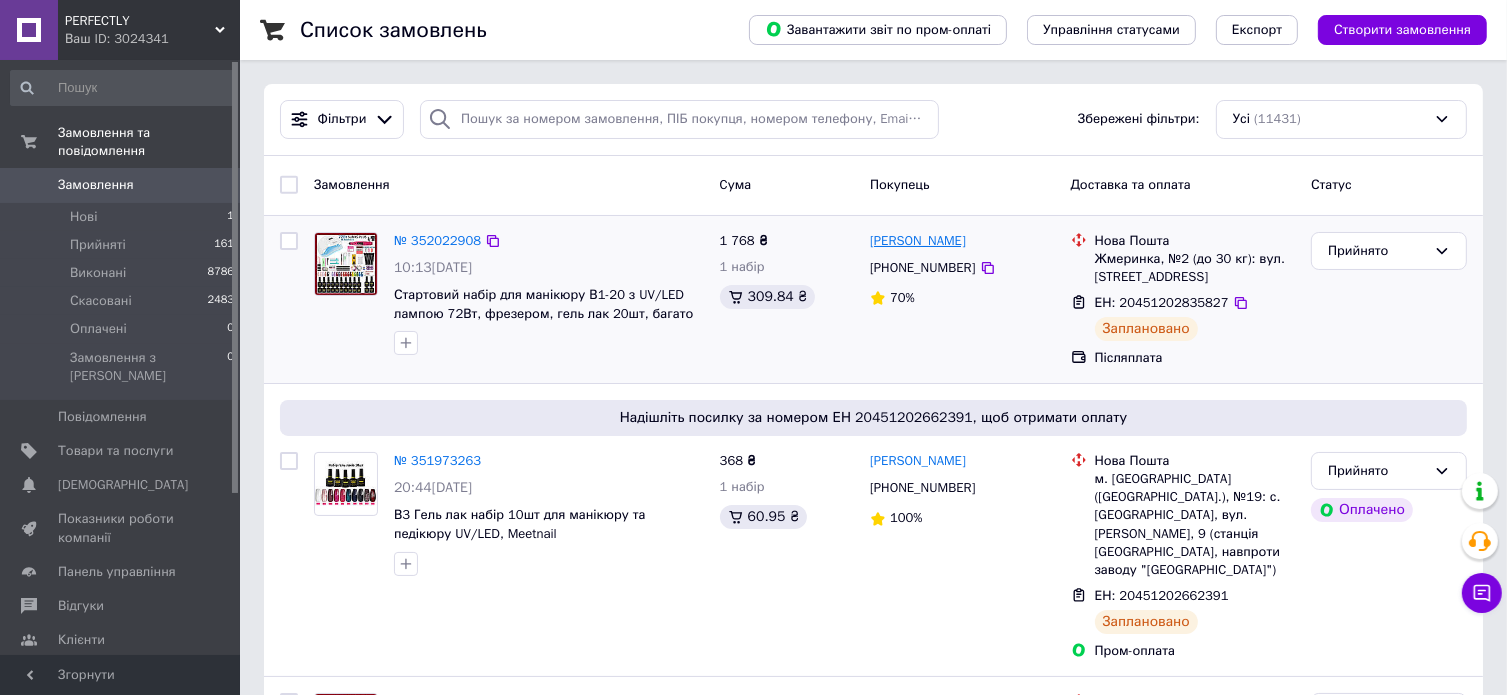 click on "[PERSON_NAME]" at bounding box center (918, 241) 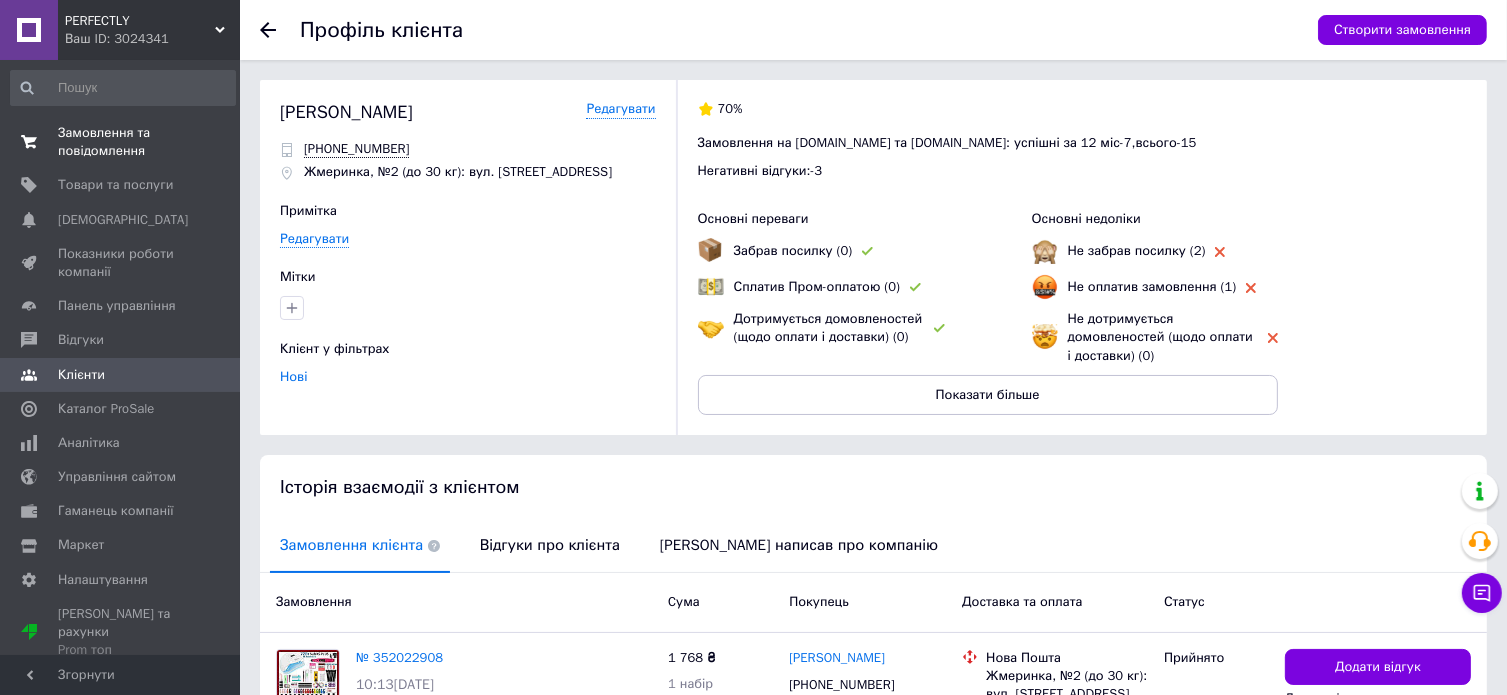 click on "Замовлення та повідомлення" at bounding box center (121, 142) 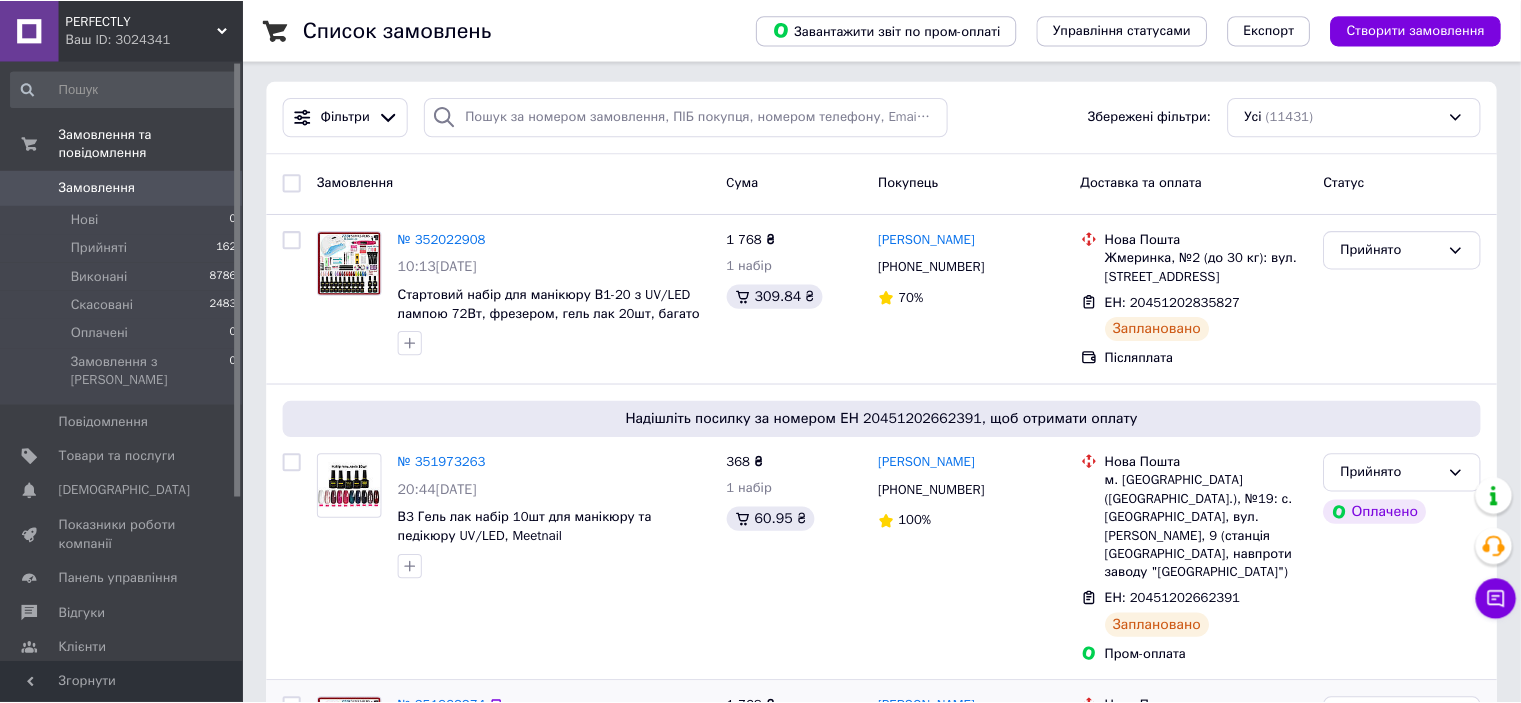 scroll, scrollTop: 0, scrollLeft: 0, axis: both 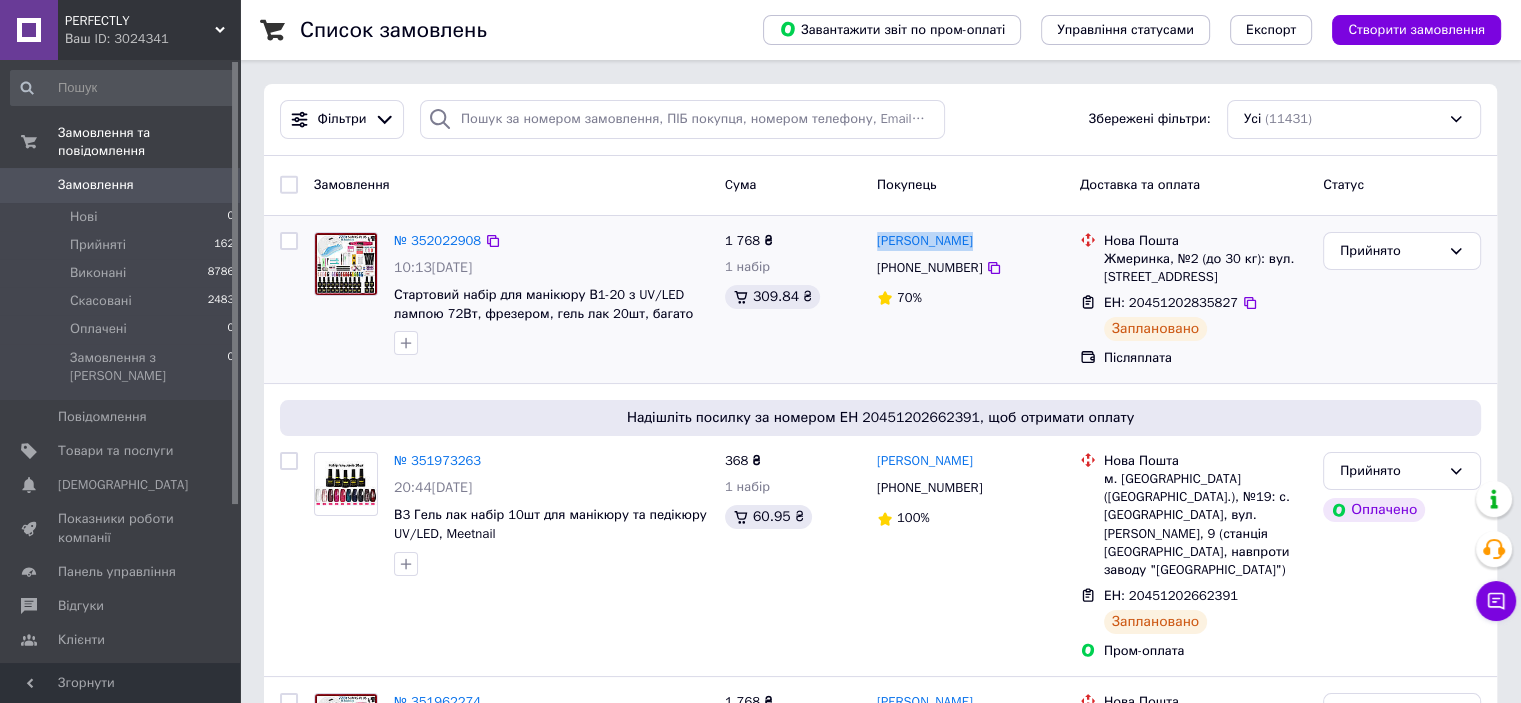 drag, startPoint x: 975, startPoint y: 231, endPoint x: 873, endPoint y: 238, distance: 102.239914 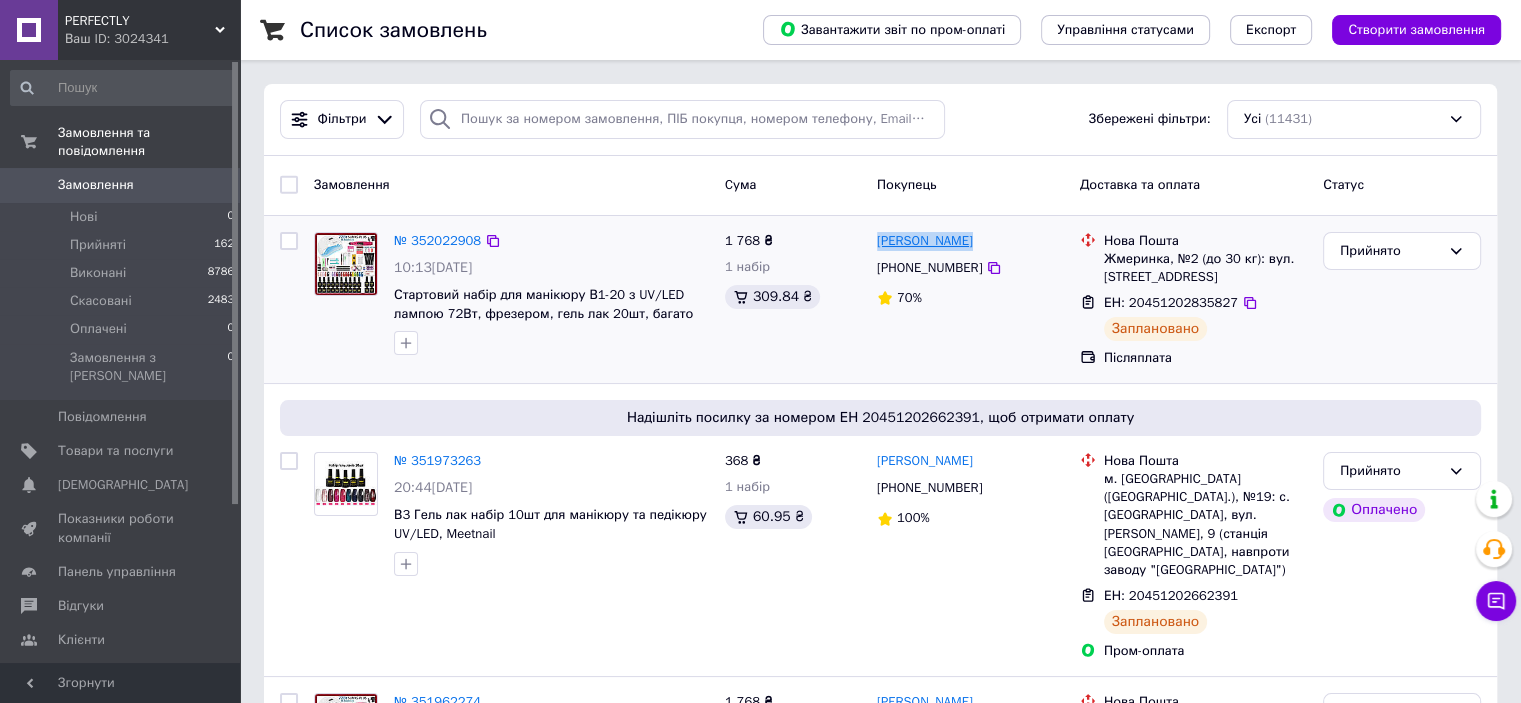copy on "[PERSON_NAME]" 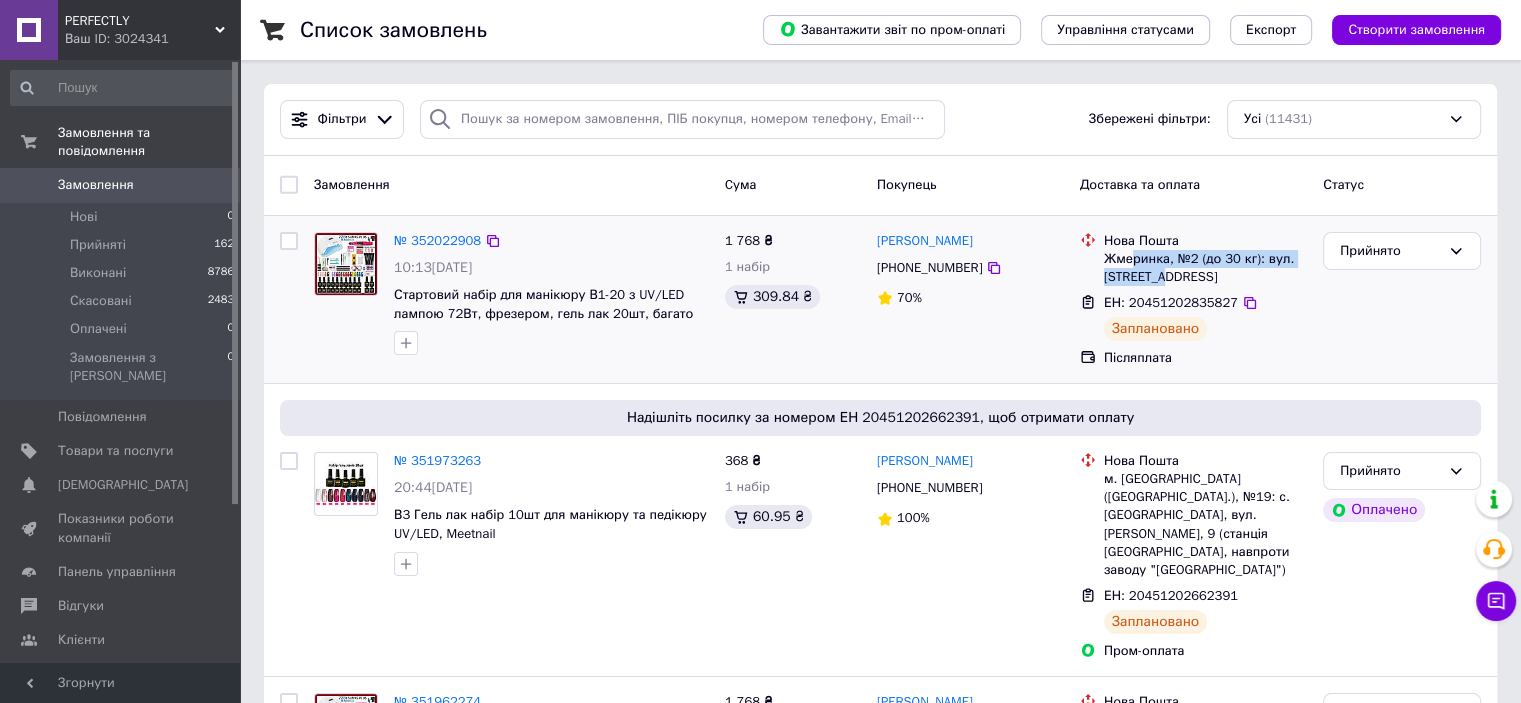 drag, startPoint x: 1165, startPoint y: 267, endPoint x: 1101, endPoint y: 258, distance: 64.629715 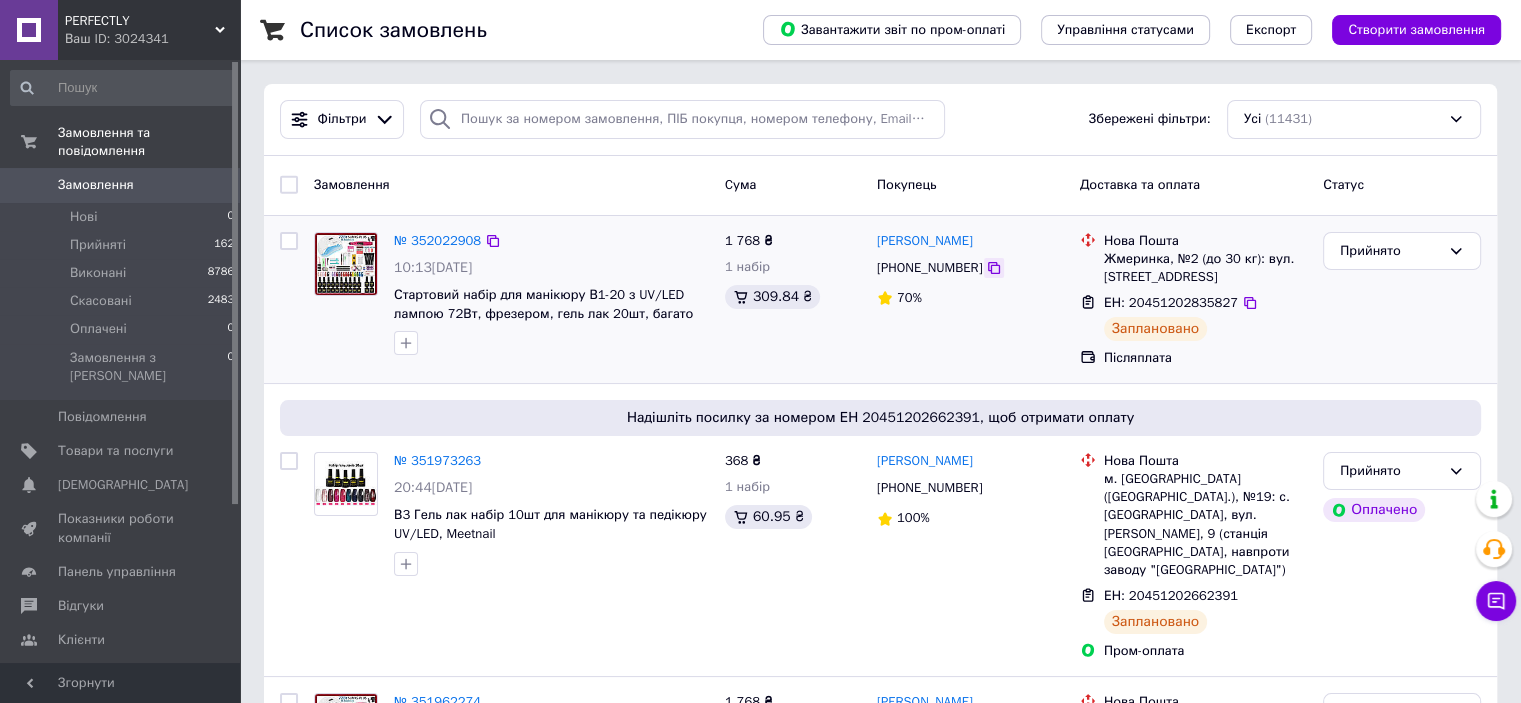 click 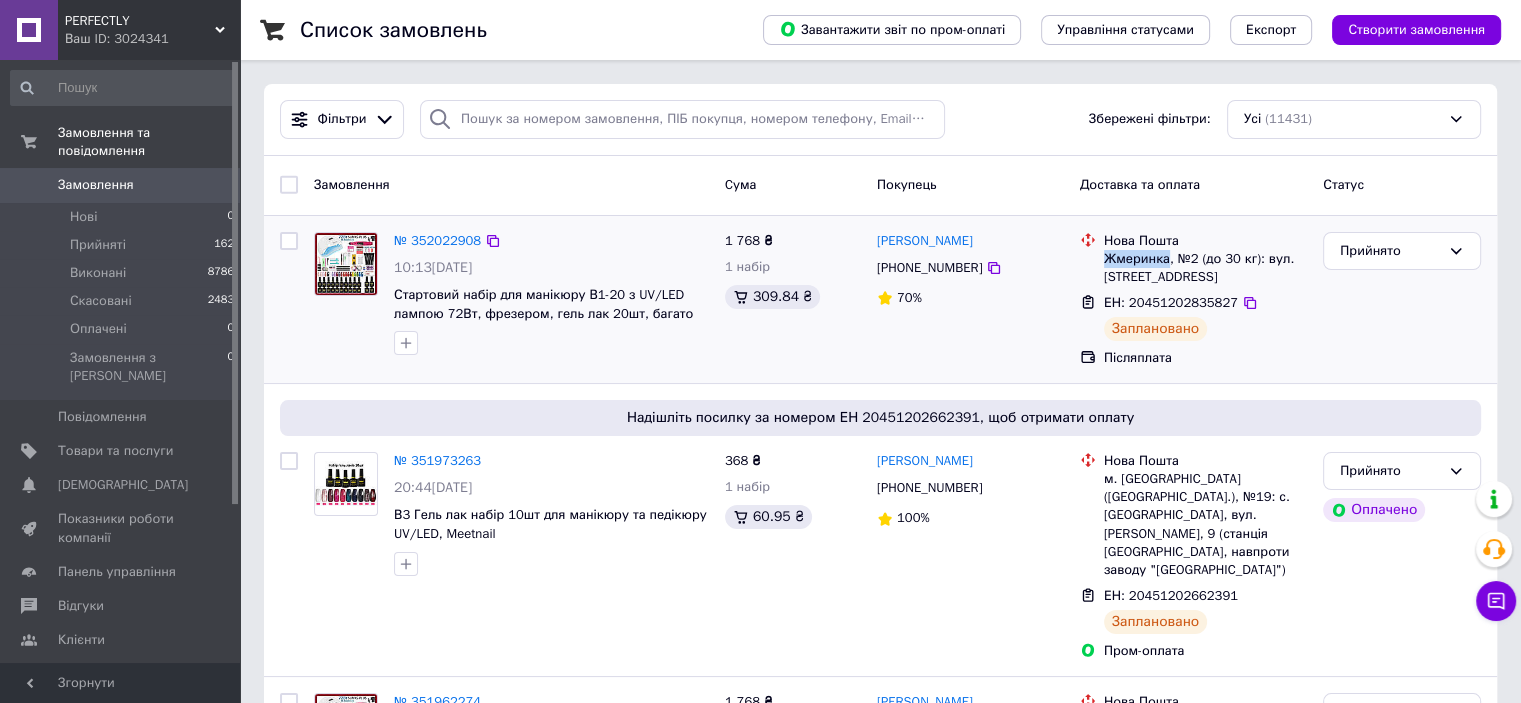 drag, startPoint x: 1165, startPoint y: 257, endPoint x: 1112, endPoint y: 260, distance: 53.08484 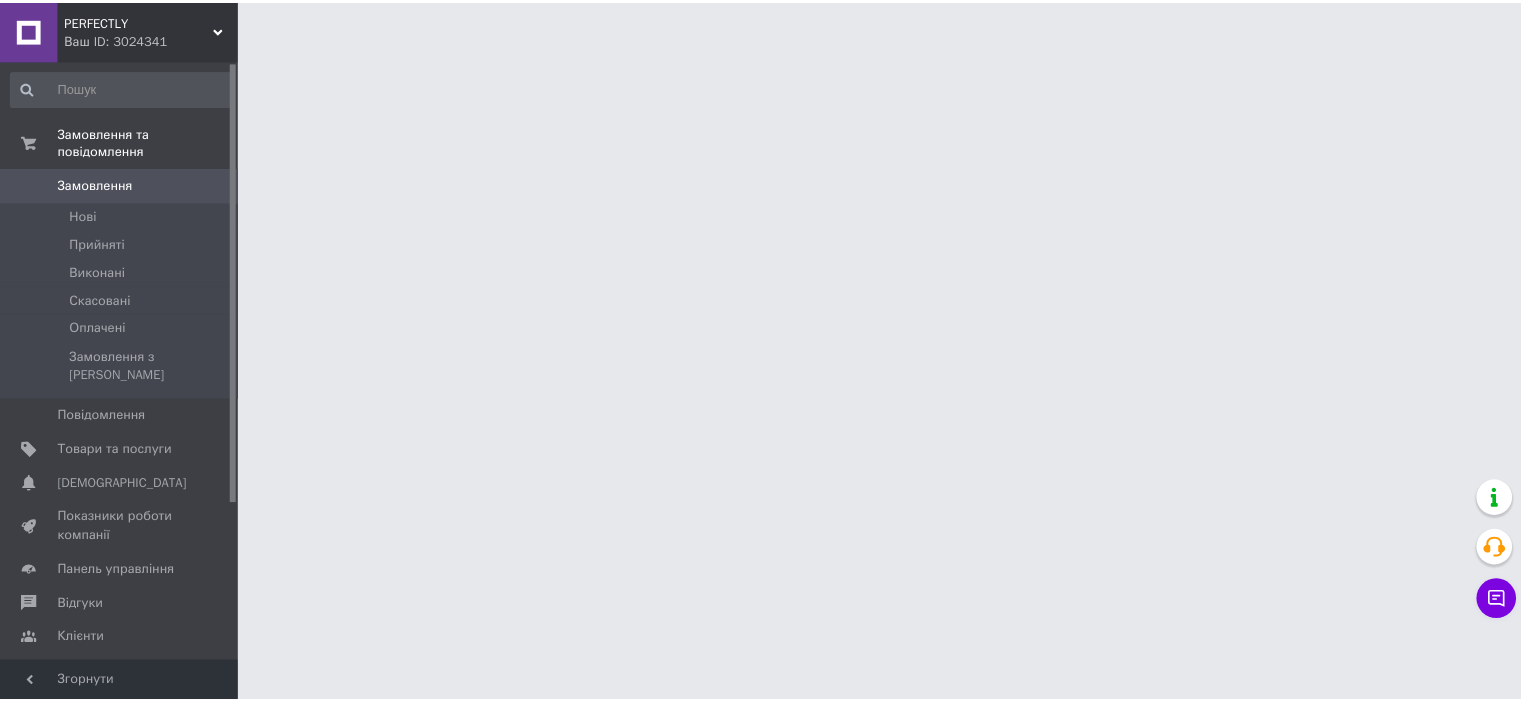scroll, scrollTop: 0, scrollLeft: 0, axis: both 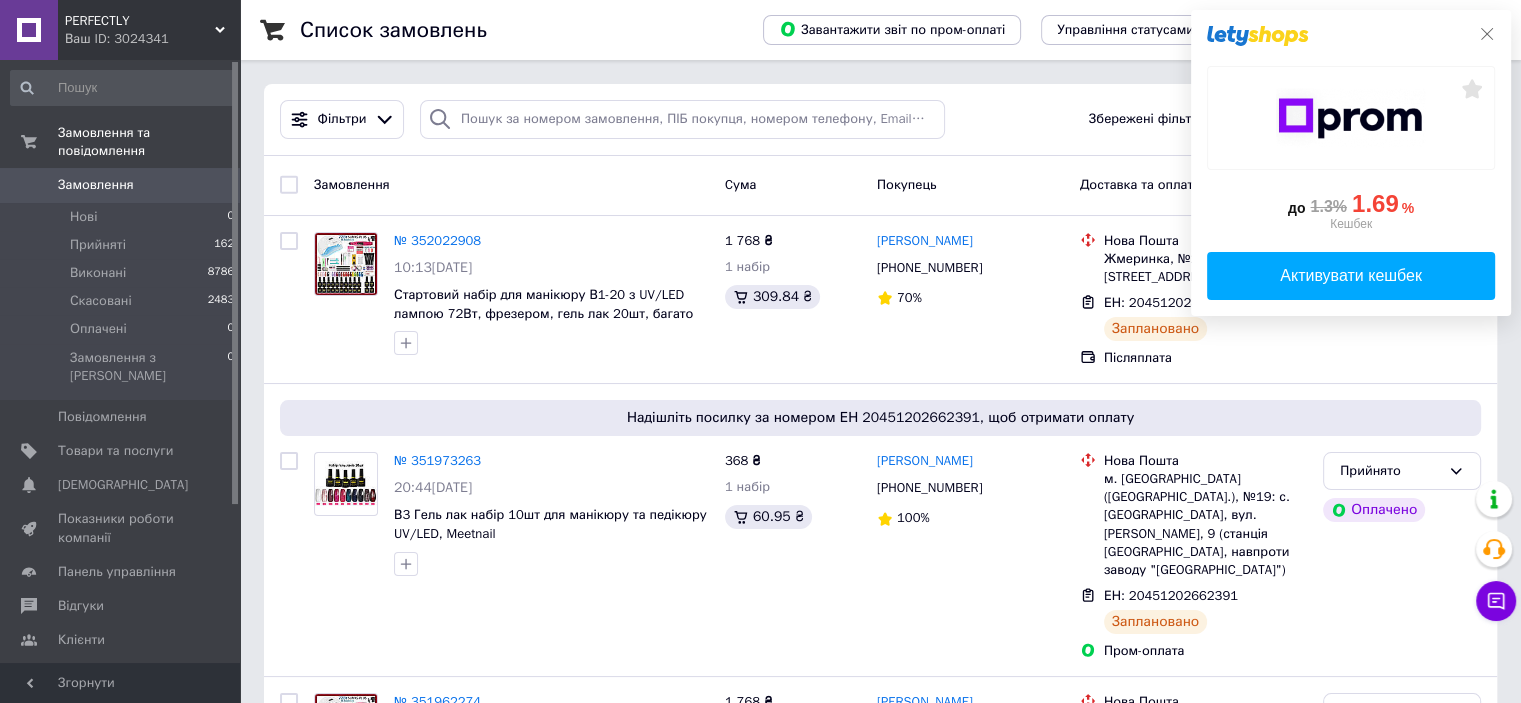 click 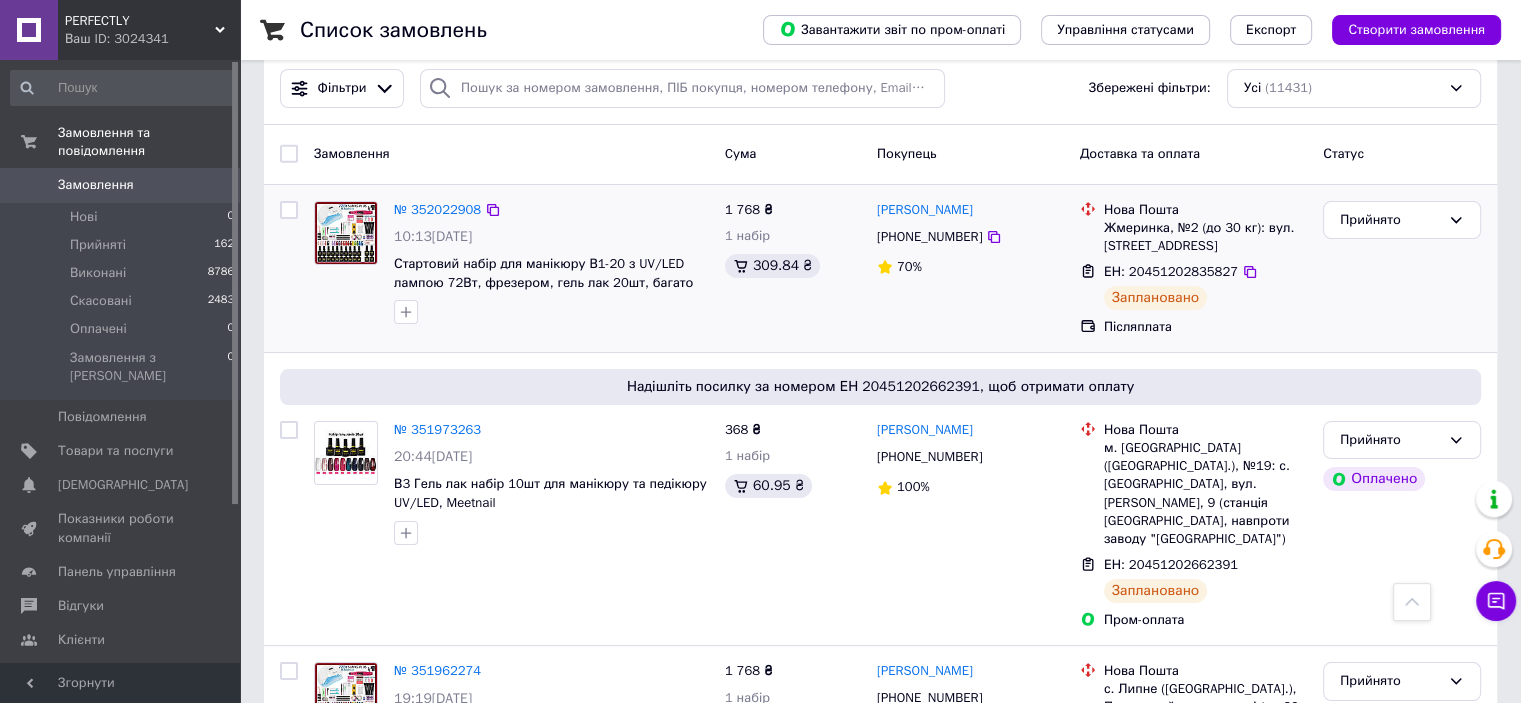 scroll, scrollTop: 0, scrollLeft: 0, axis: both 